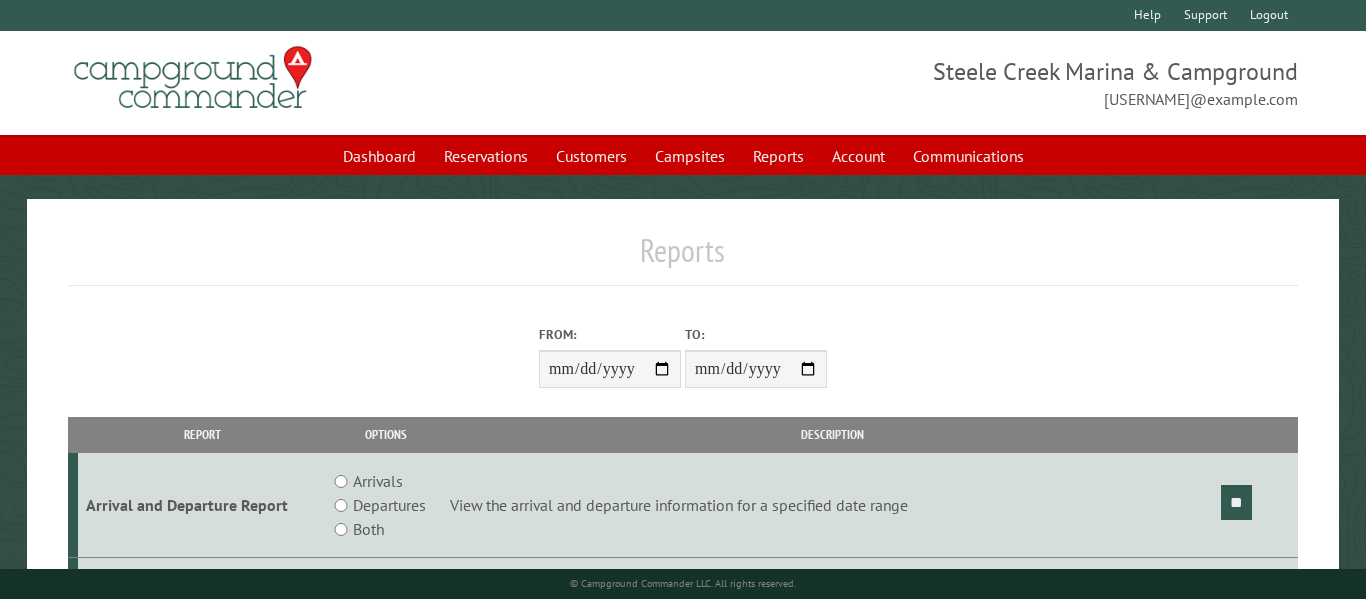 scroll, scrollTop: 144, scrollLeft: 0, axis: vertical 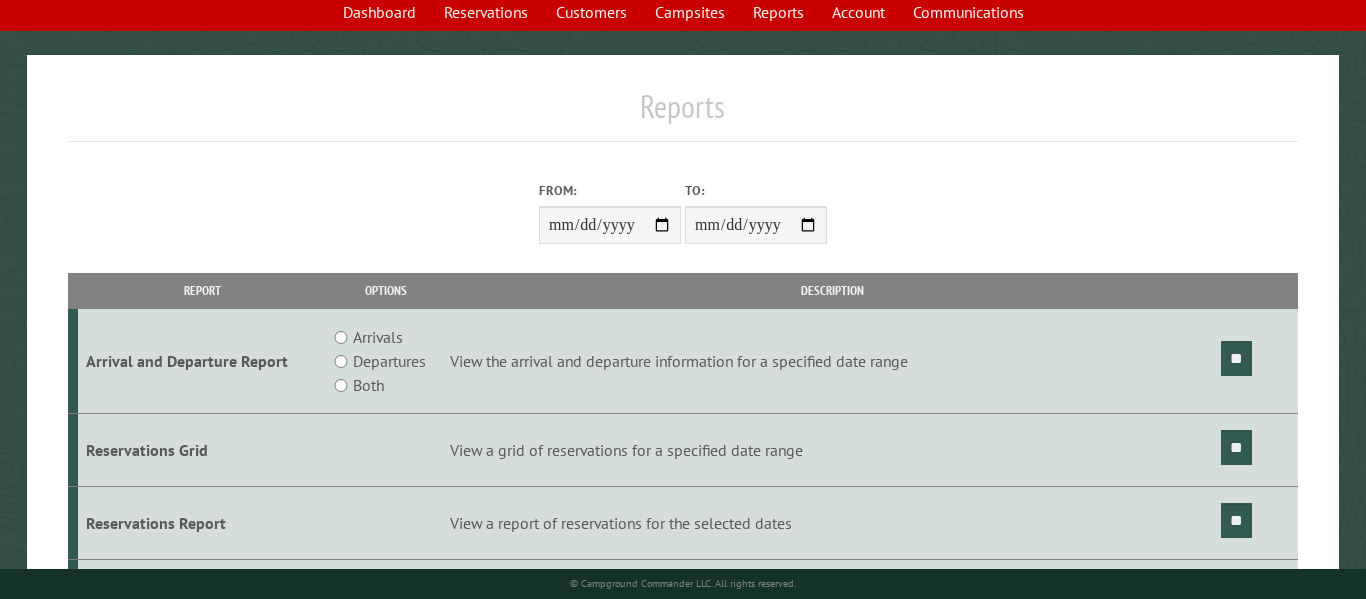 type on "**********" 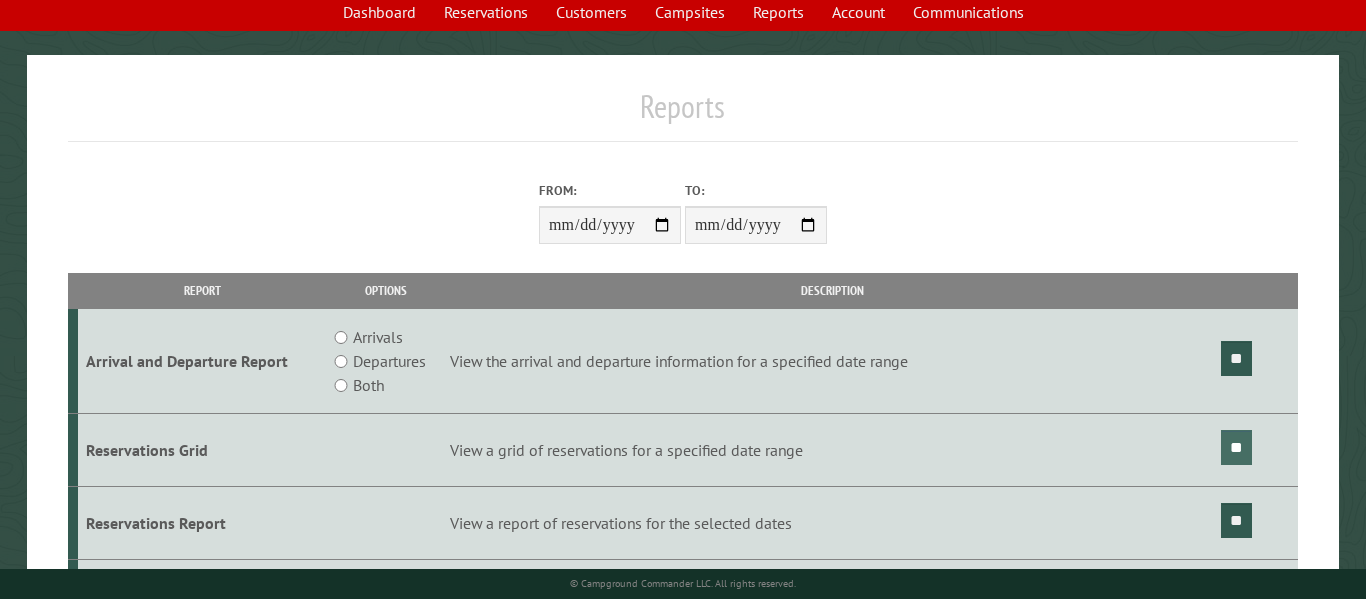 click on "**" at bounding box center [1236, 447] 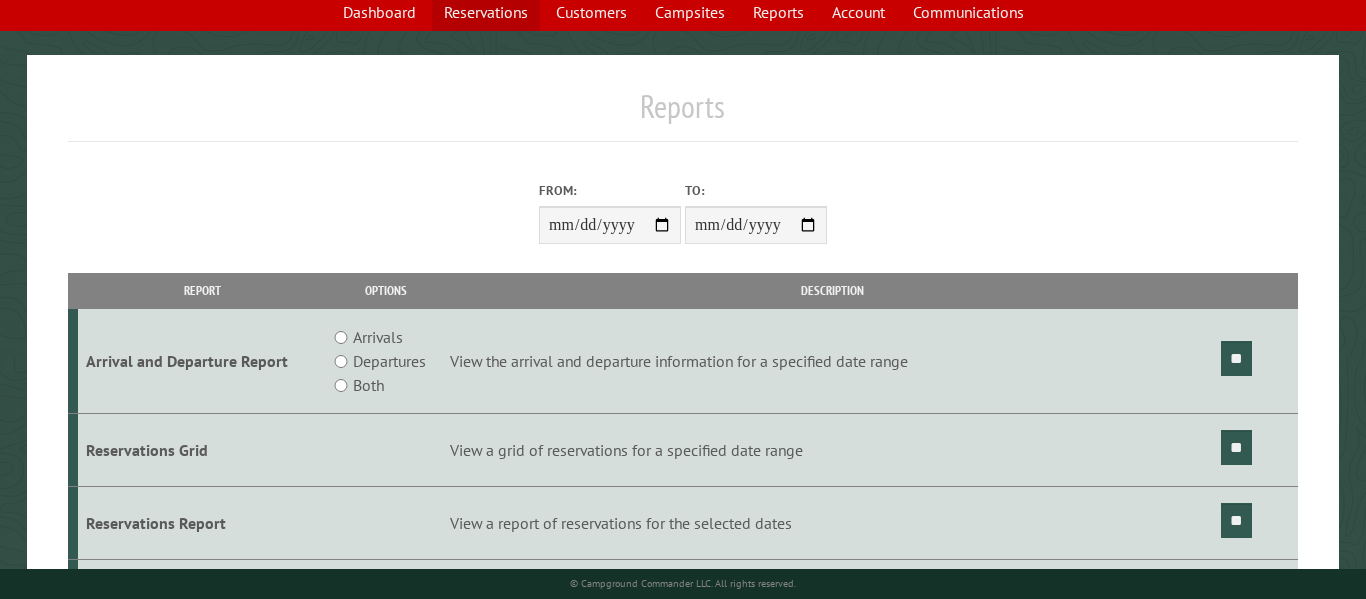 click on "Reservations" at bounding box center (486, 12) 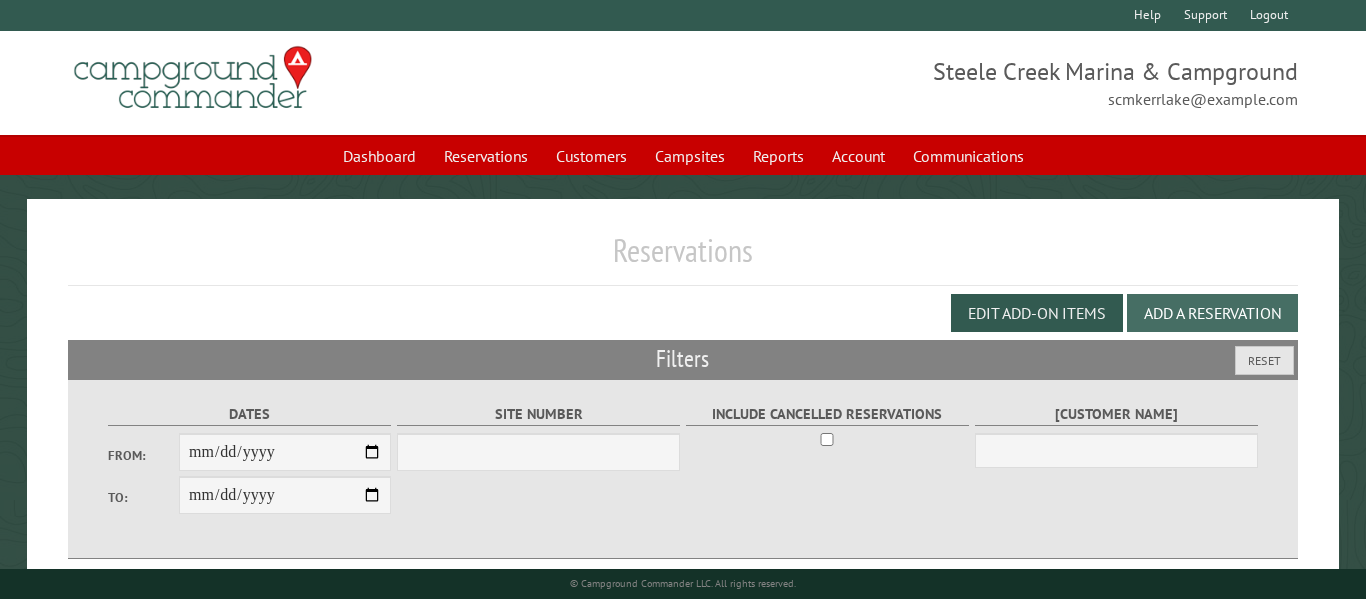 scroll, scrollTop: 0, scrollLeft: 0, axis: both 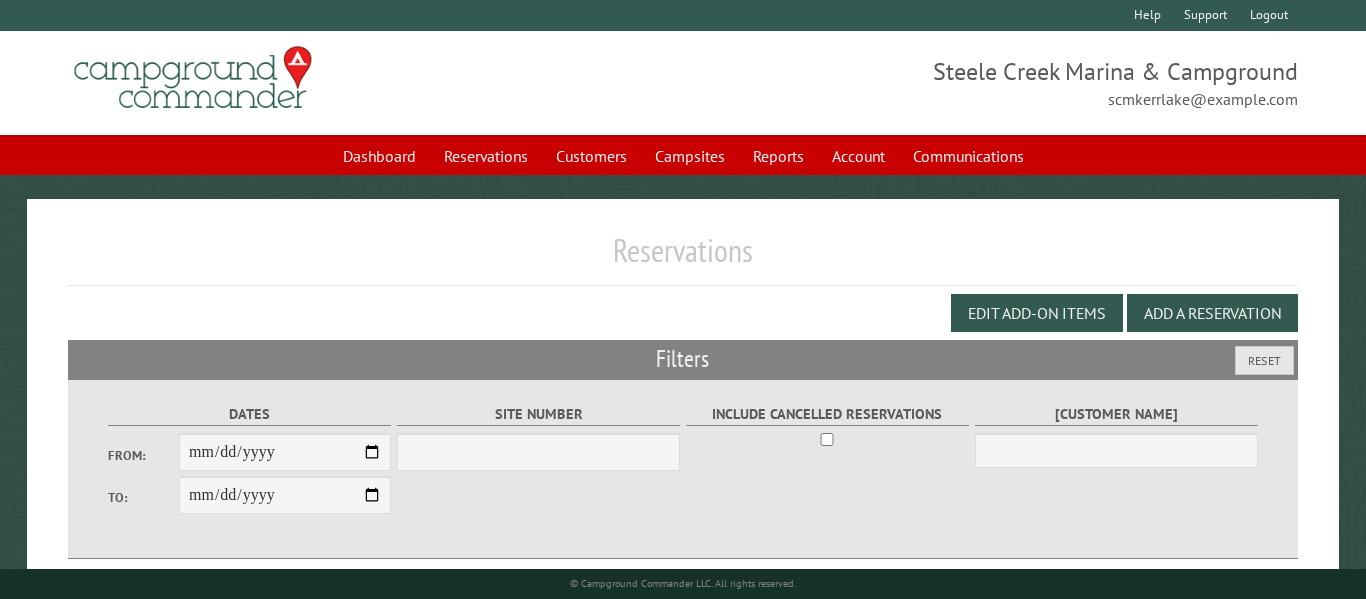 select on "***" 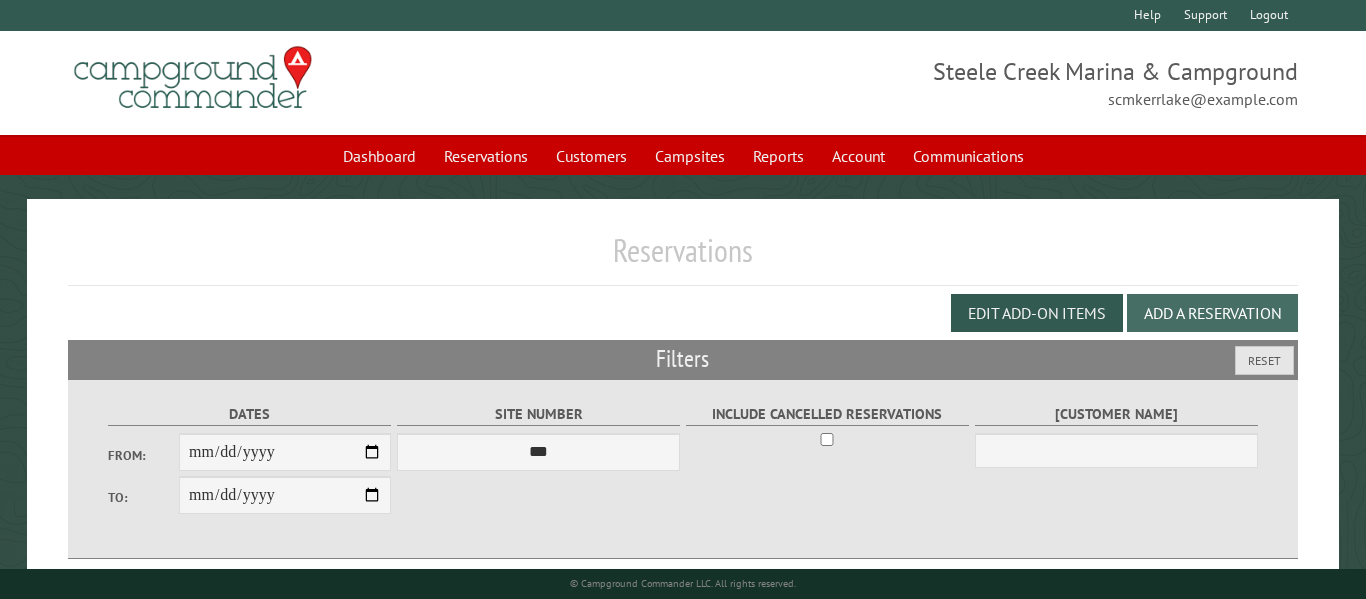 click on "Add a Reservation" at bounding box center (1212, 313) 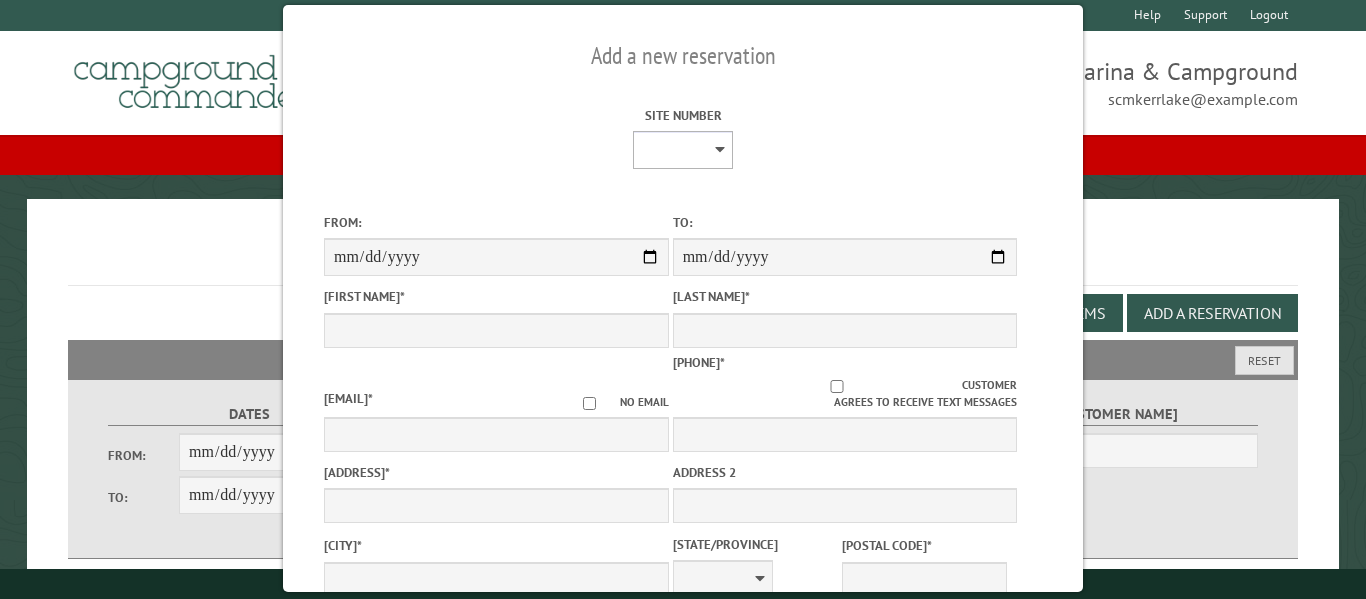 click on "[CREDIT CARD]" at bounding box center (683, 150) 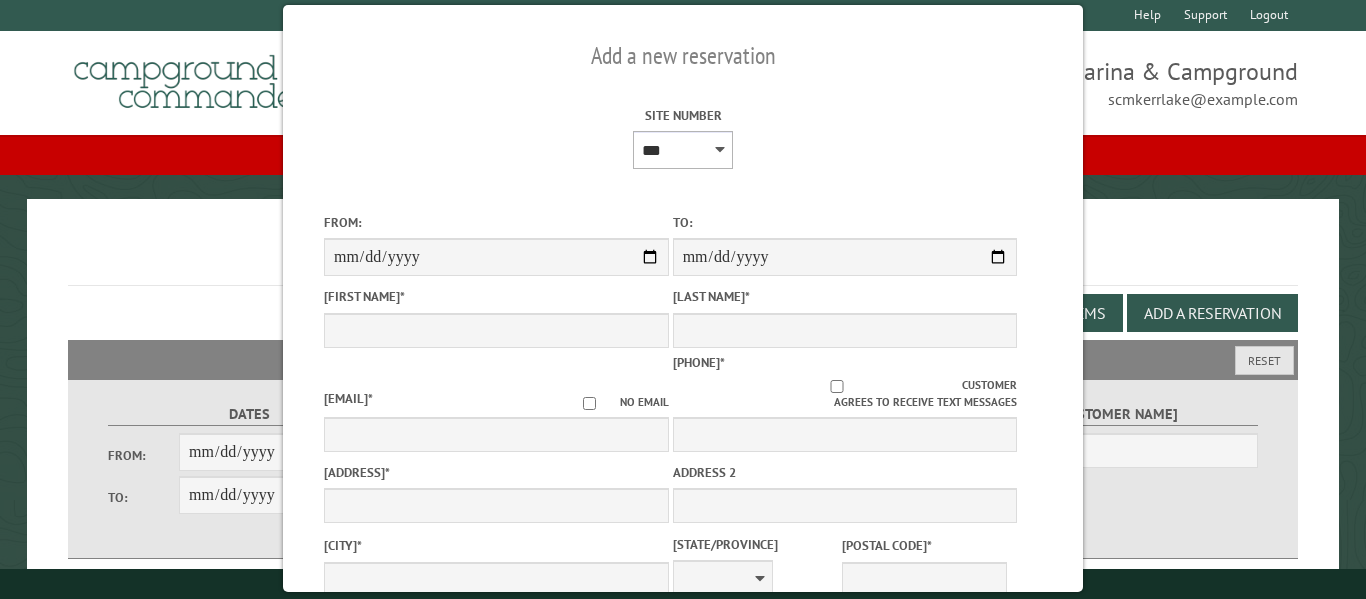 click on "[CREDIT CARD]" at bounding box center [683, 150] 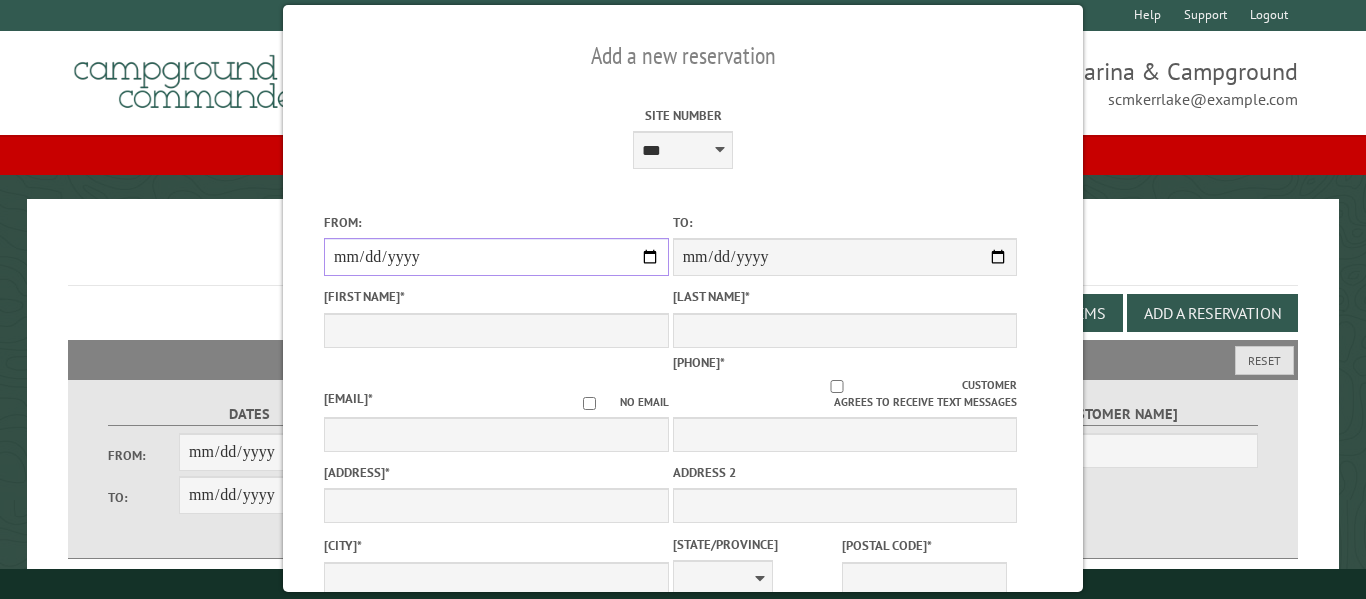 click on "From:" at bounding box center [496, 257] 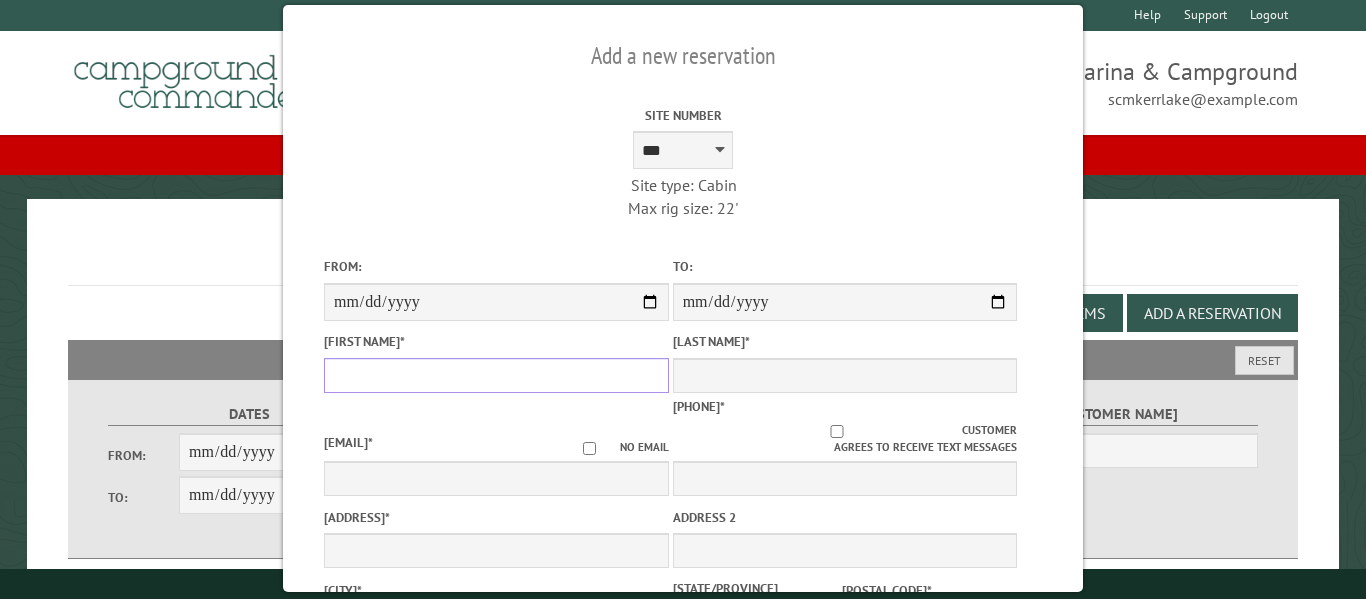 click on "[FIRST NAME] *" at bounding box center [496, 375] 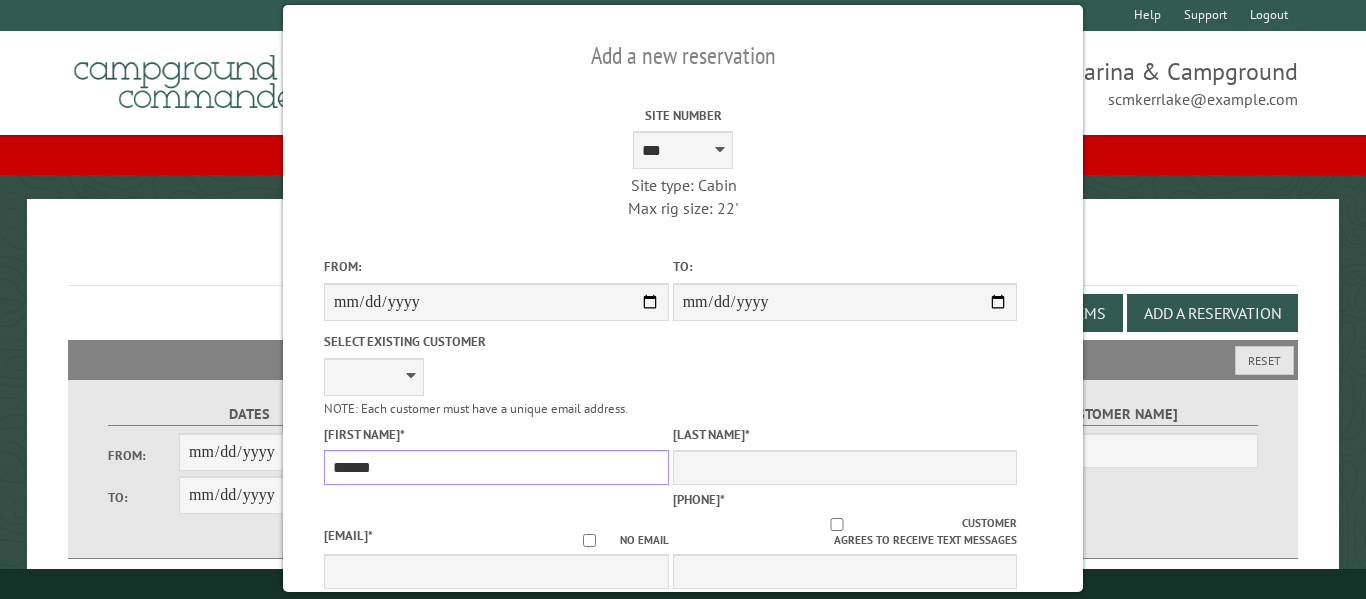 type on "******" 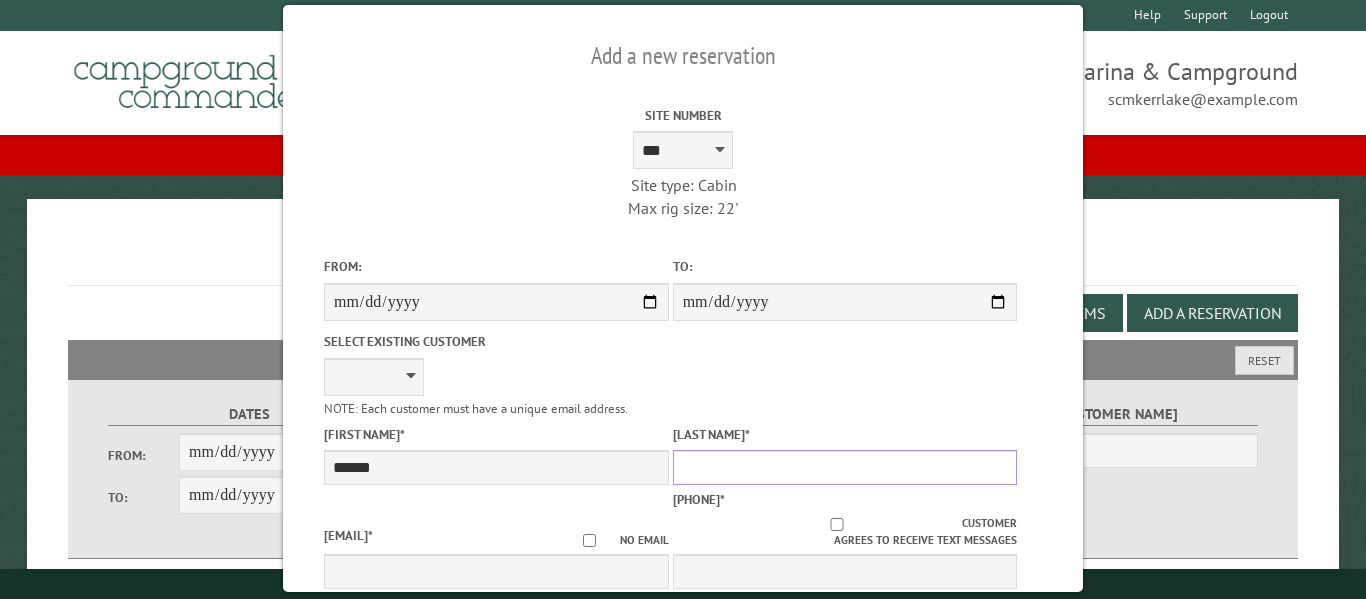 click on "[LAST NAME] *" at bounding box center [845, 467] 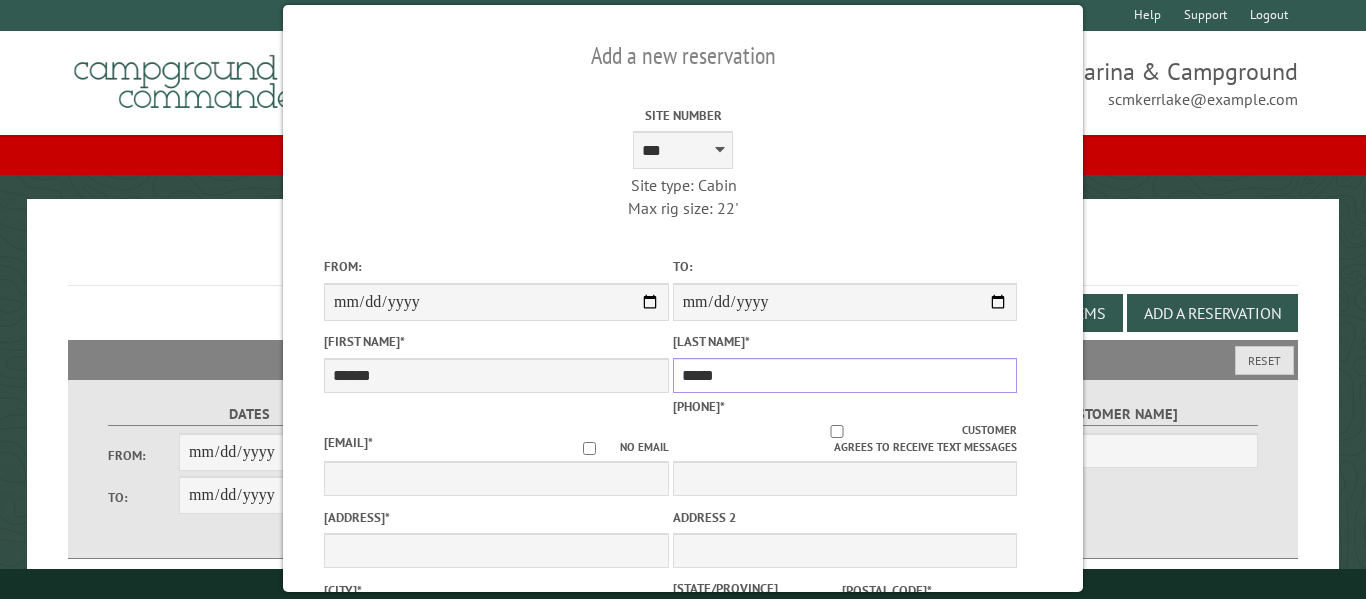 type on "*****" 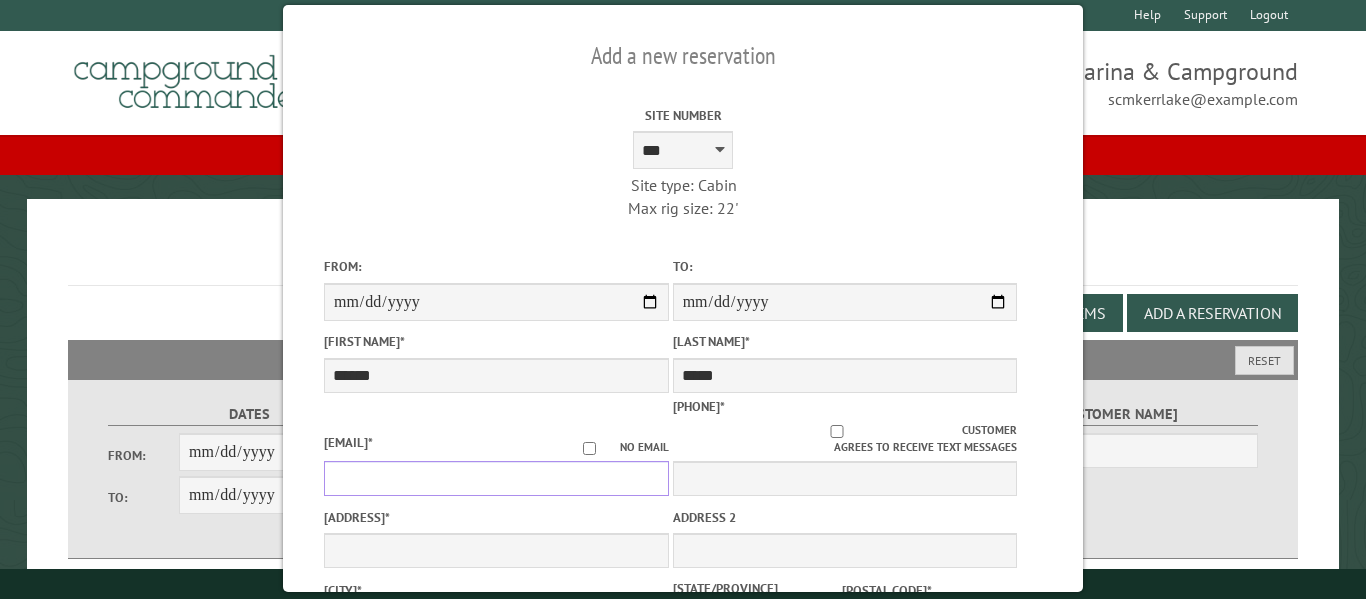click on "[EMAIL] *" at bounding box center [496, 478] 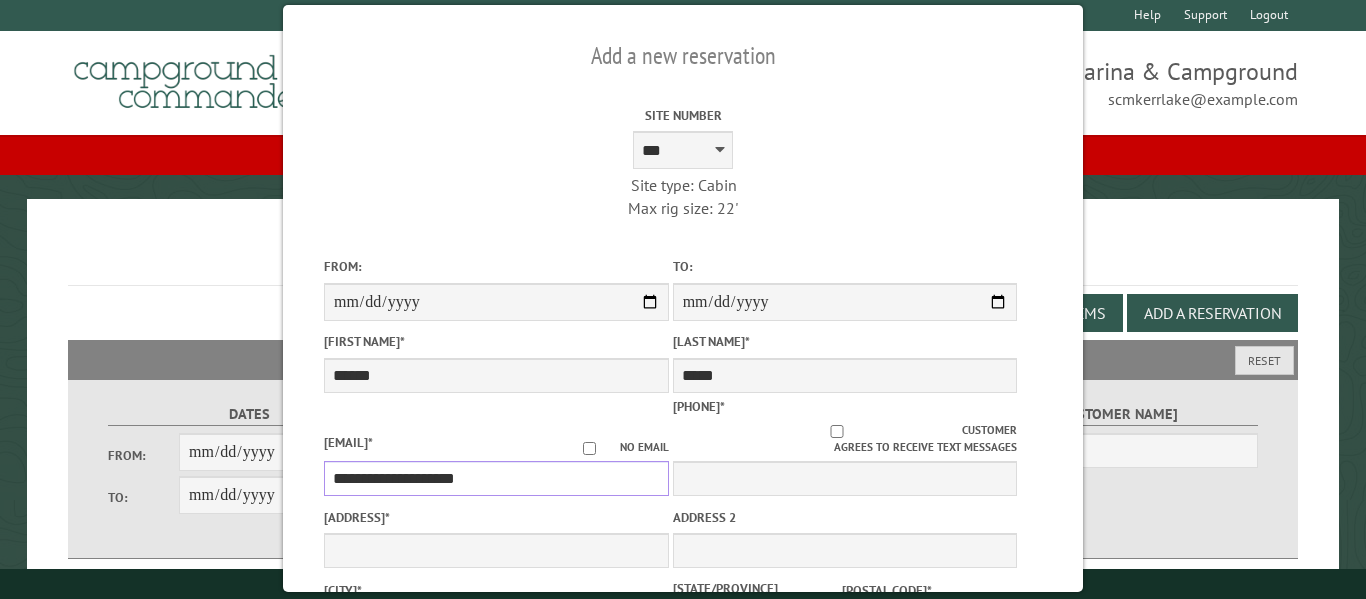 type on "**********" 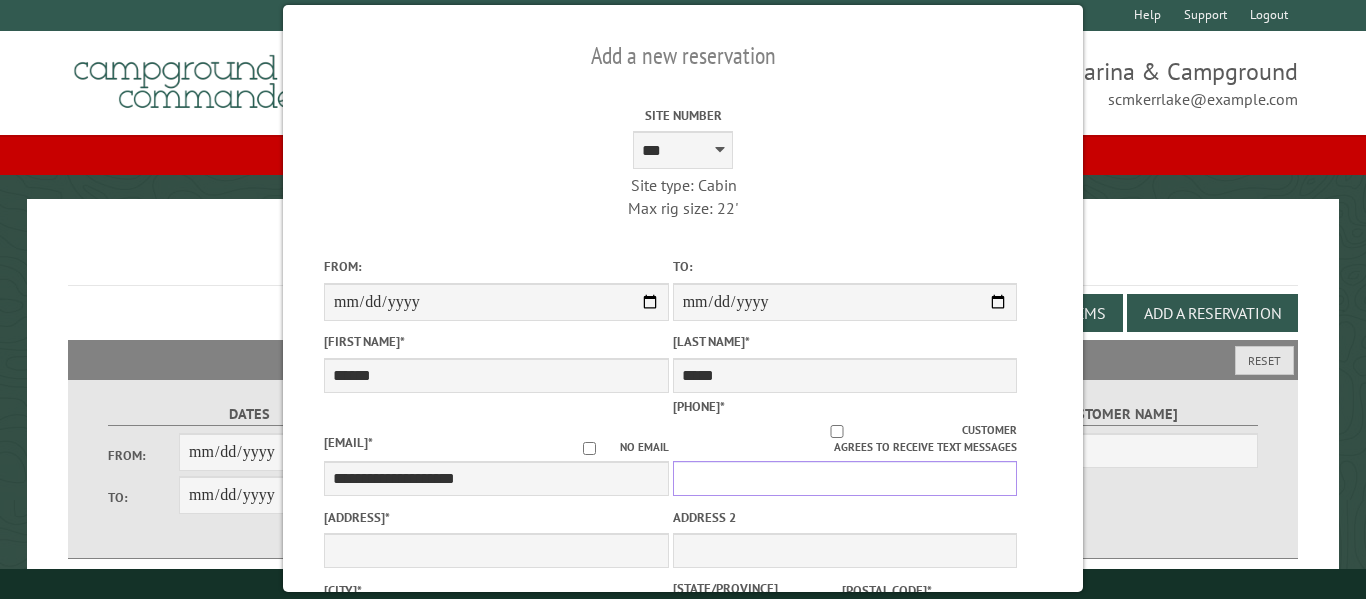 click on "[PHONE] *" at bounding box center [845, 478] 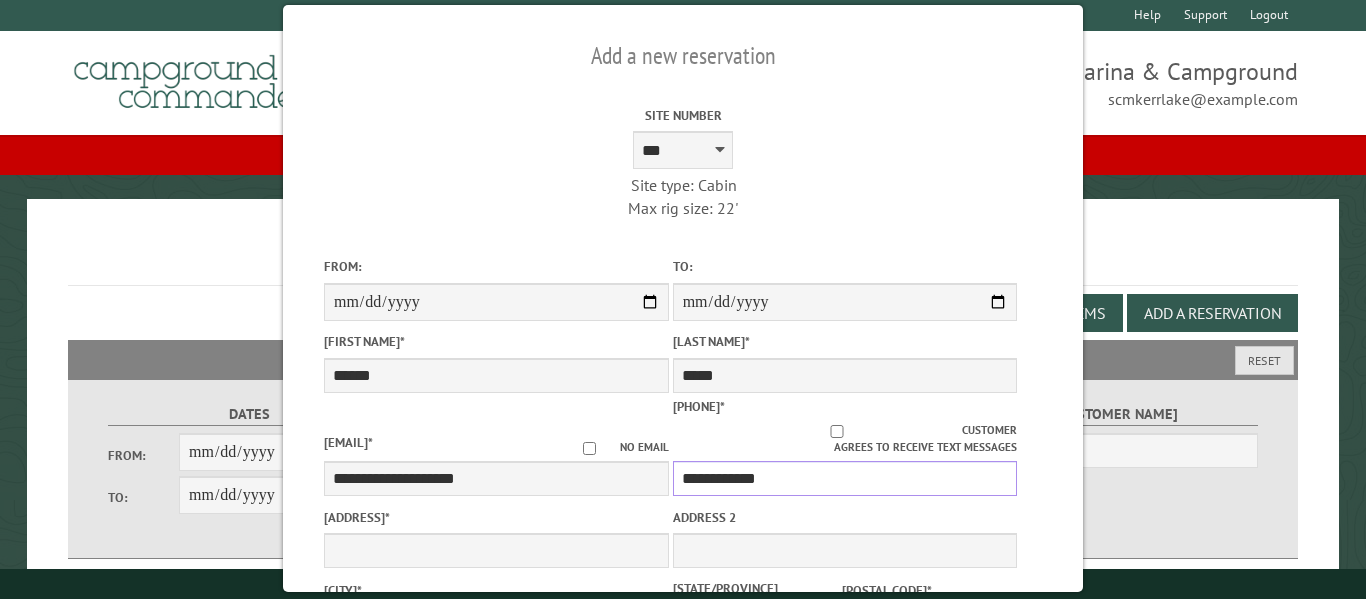 type on "**********" 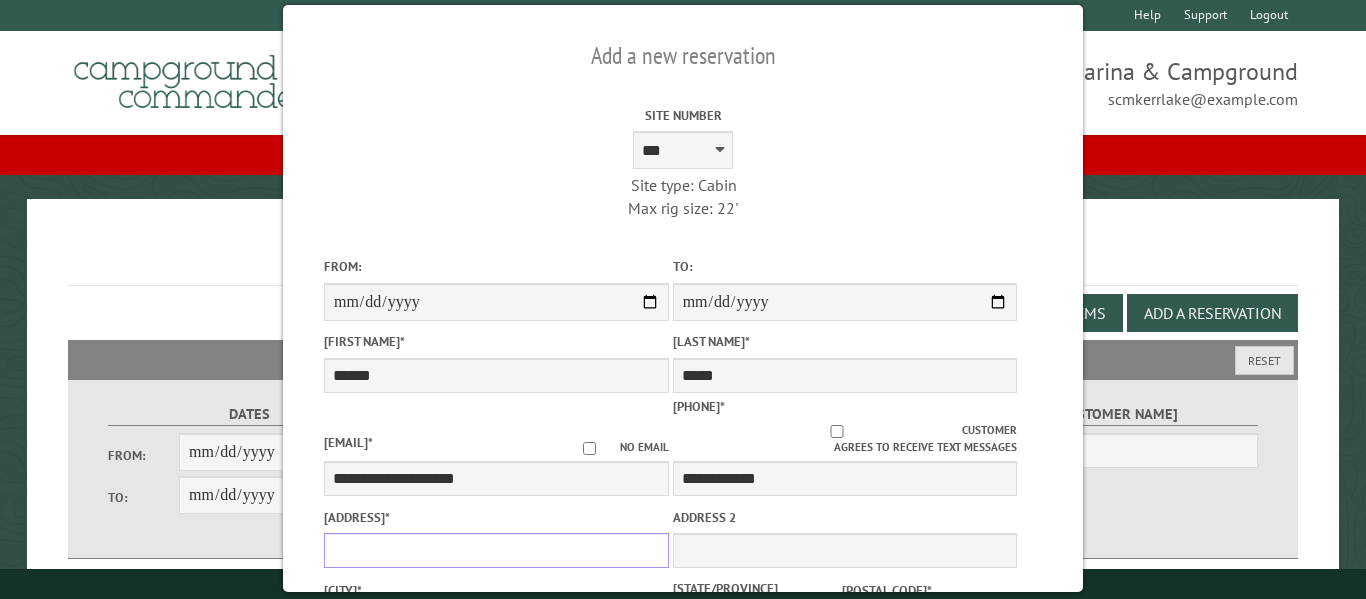 click on "[ADDRESS] *" at bounding box center (496, 550) 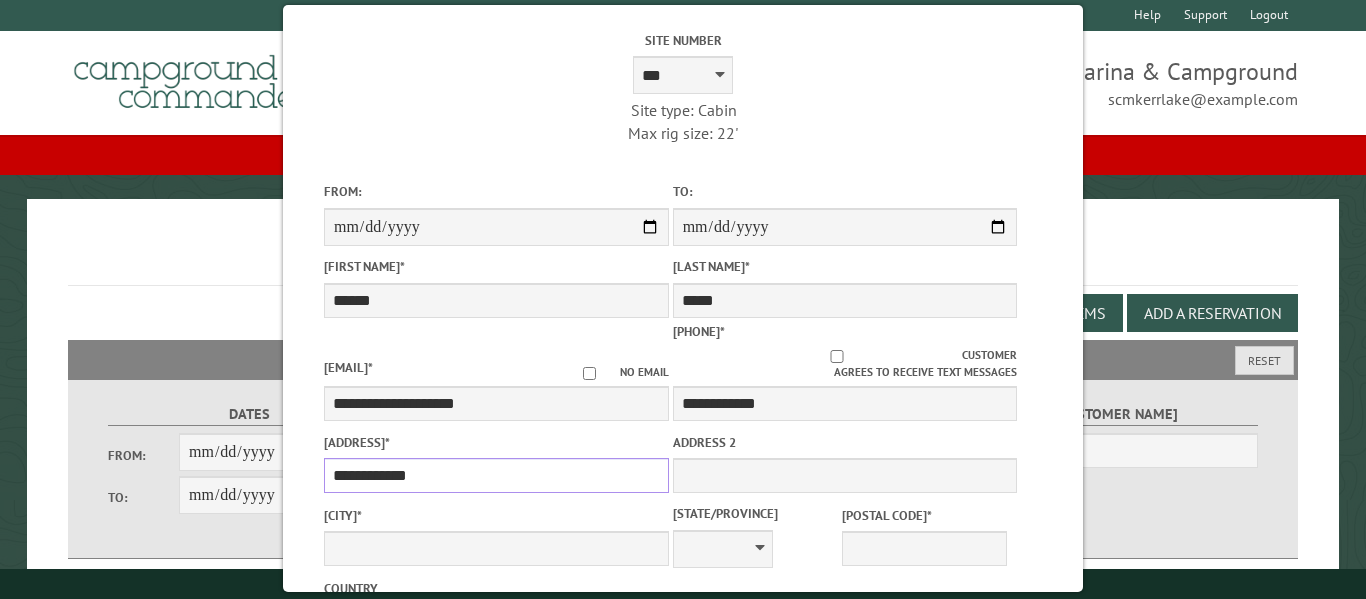 scroll, scrollTop: 87, scrollLeft: 0, axis: vertical 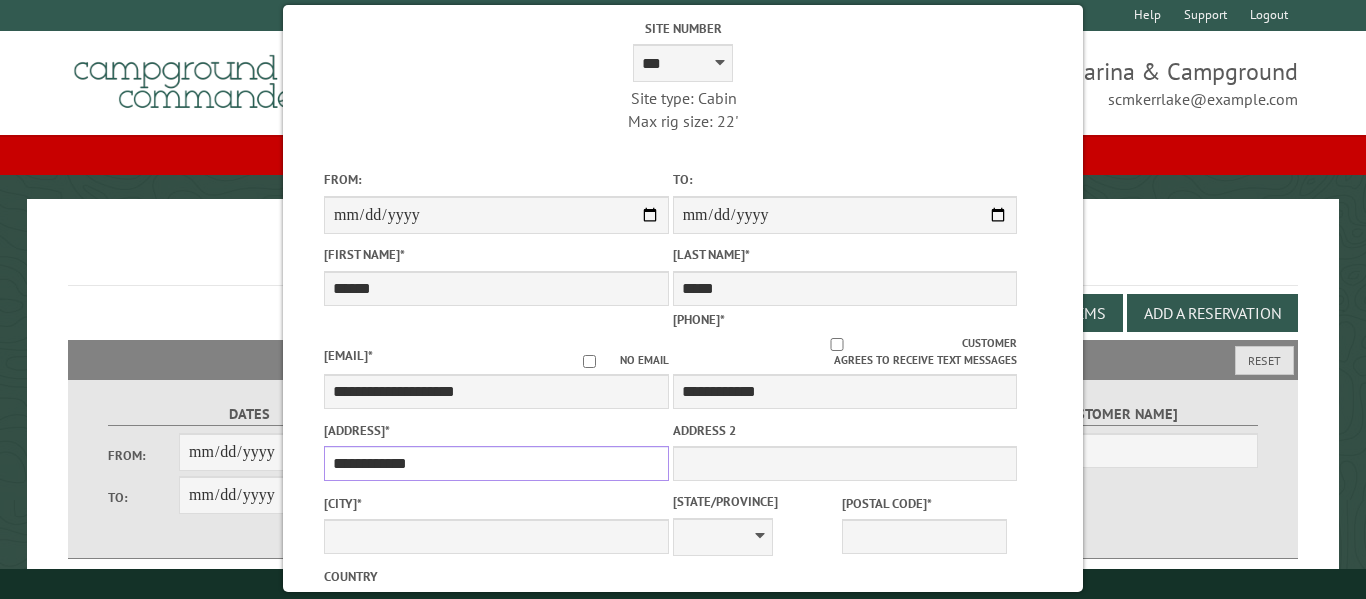 type on "**********" 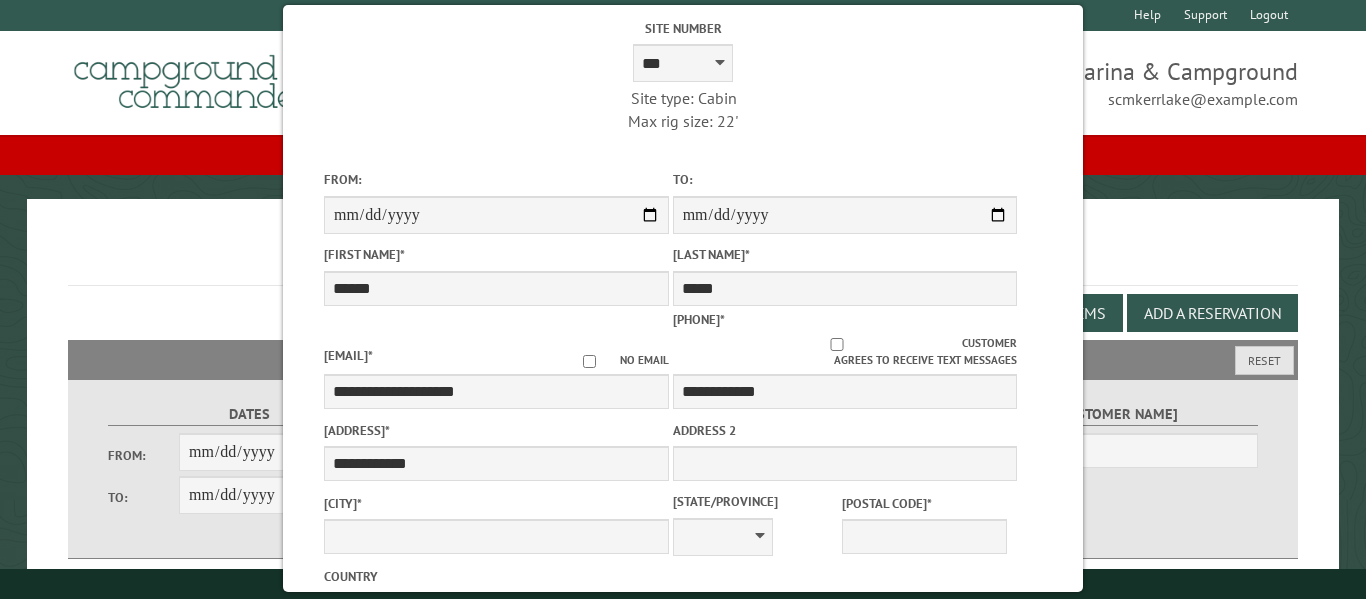 click on "[POSTAL CODE] *" at bounding box center [924, 524] 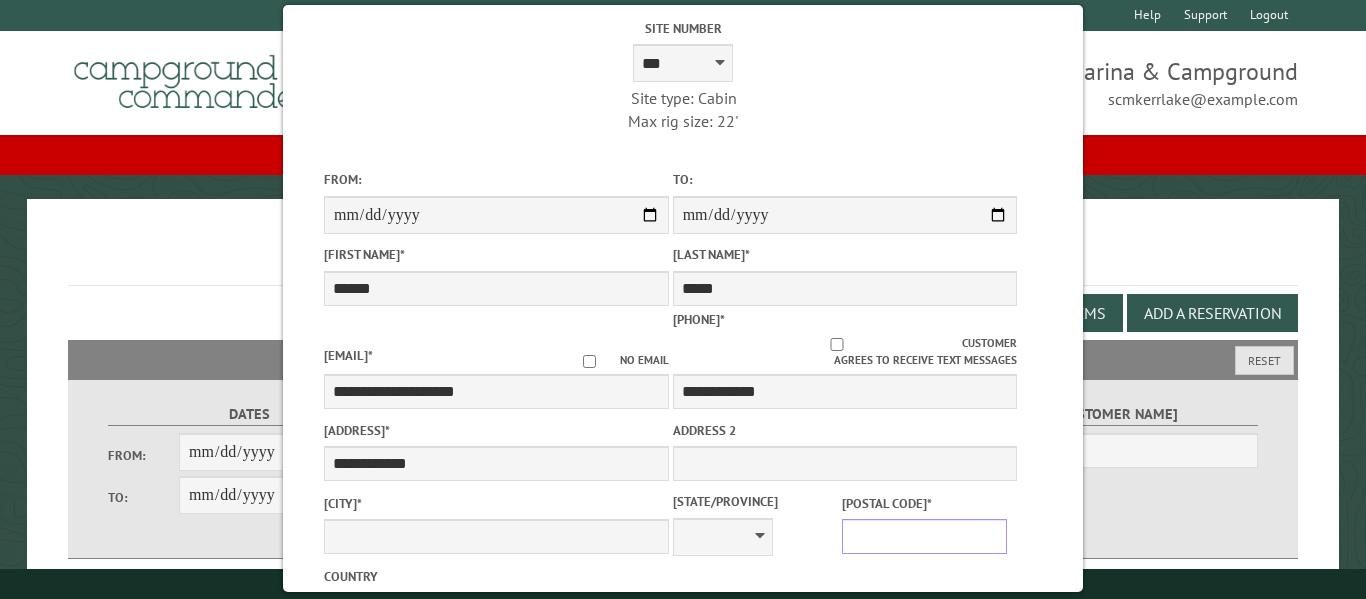 click on "[POSTAL CODE] *" at bounding box center (924, 536) 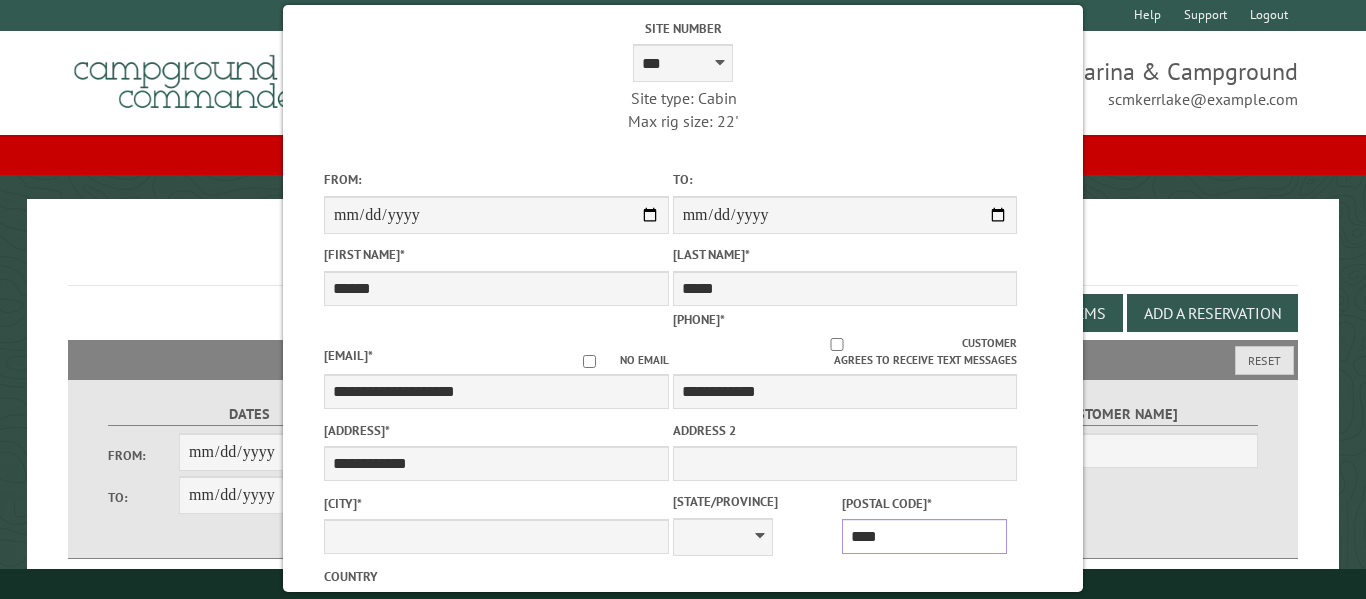 type on "*****" 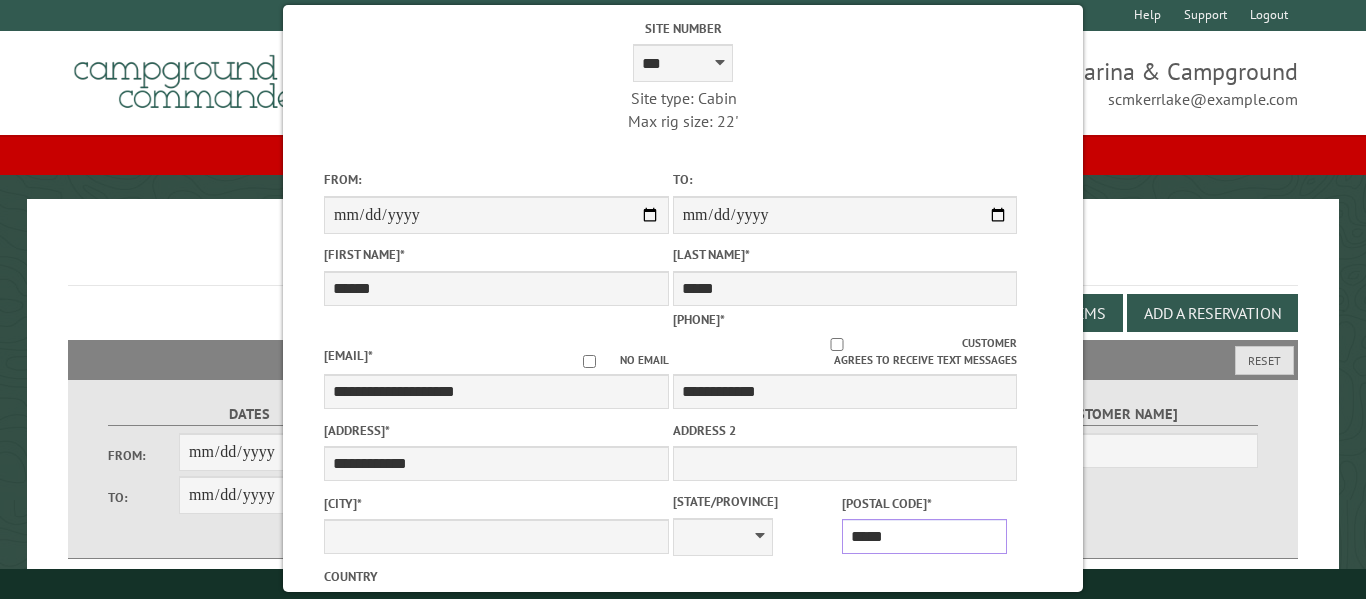 type on "**********" 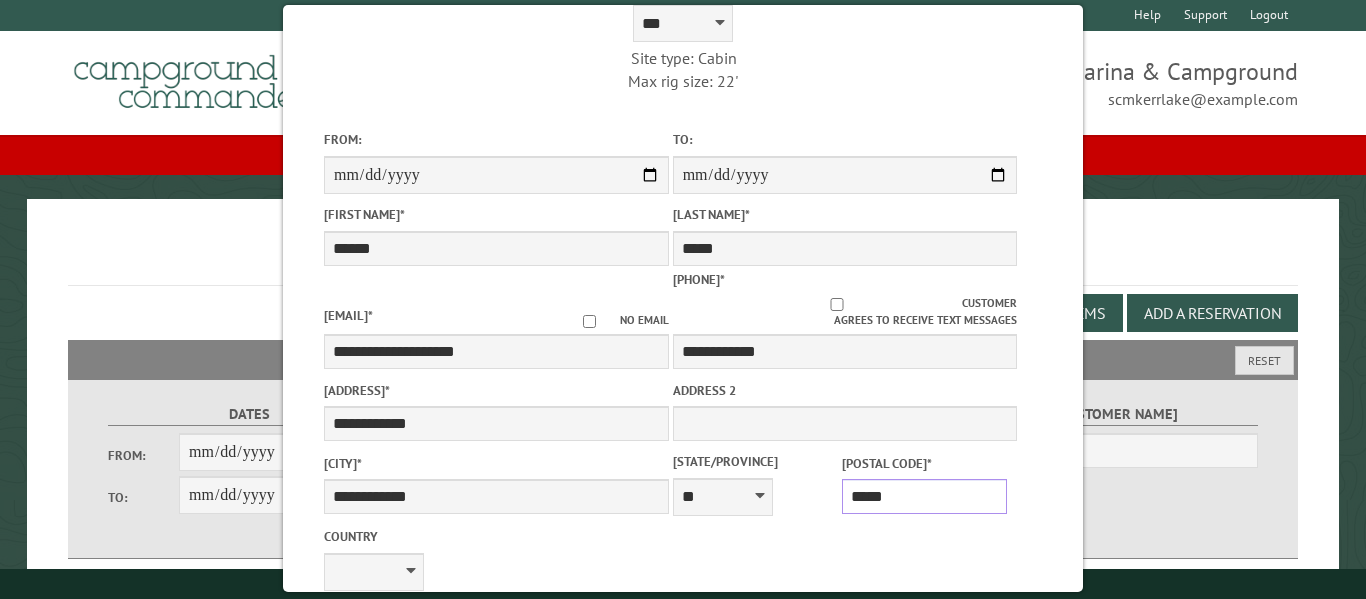 scroll, scrollTop: 156, scrollLeft: 0, axis: vertical 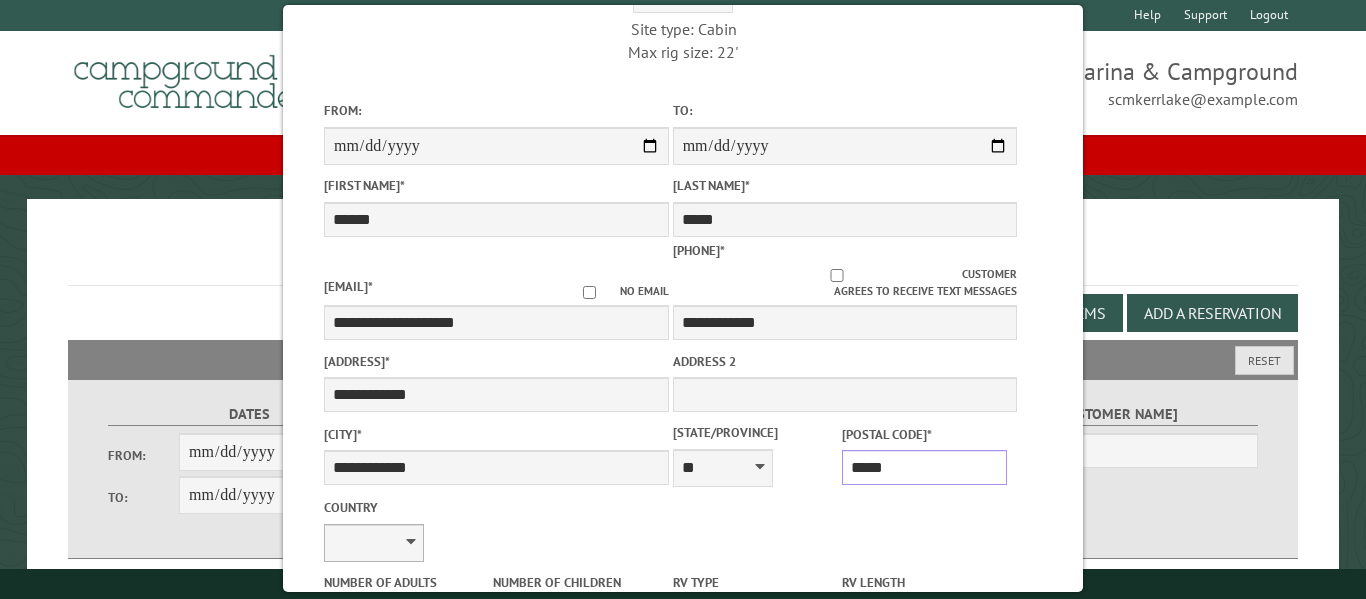 type on "*****" 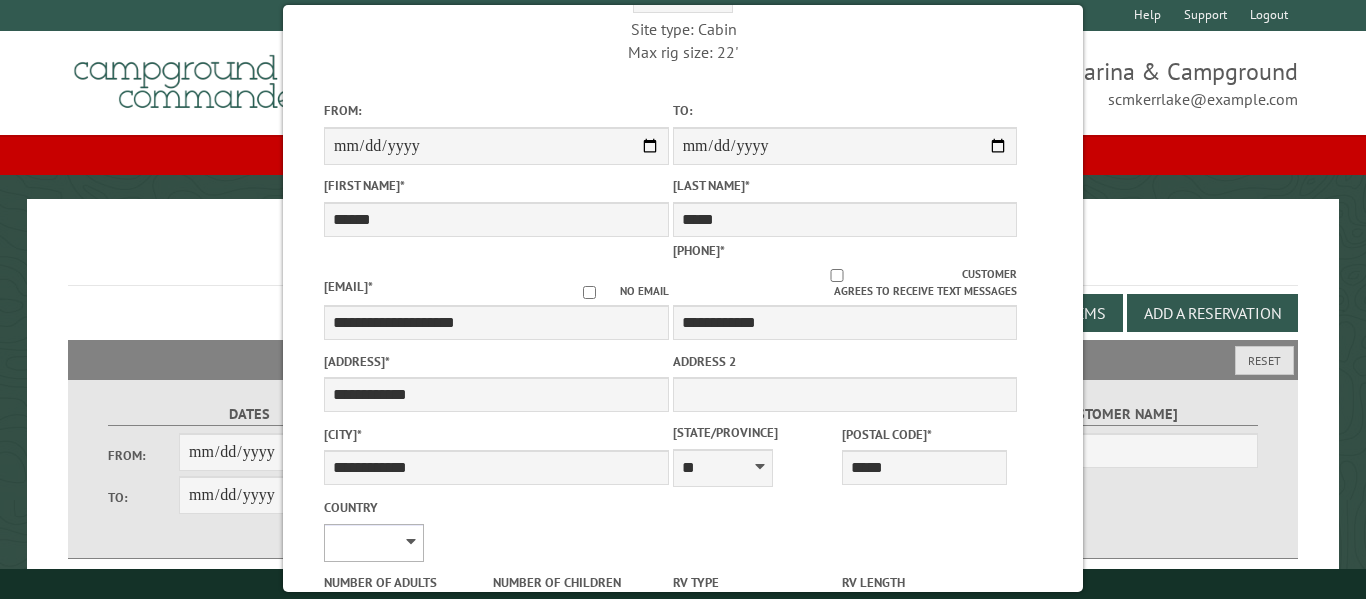 click on "**********" at bounding box center (374, 543) 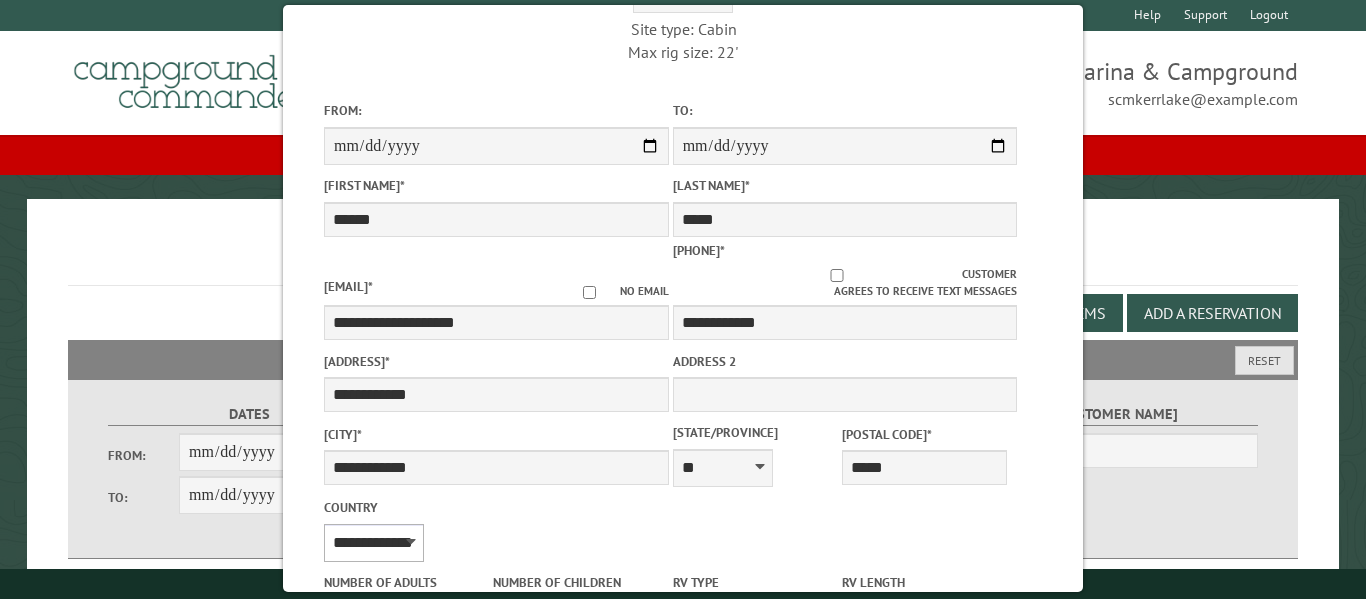 click on "**********" at bounding box center (374, 543) 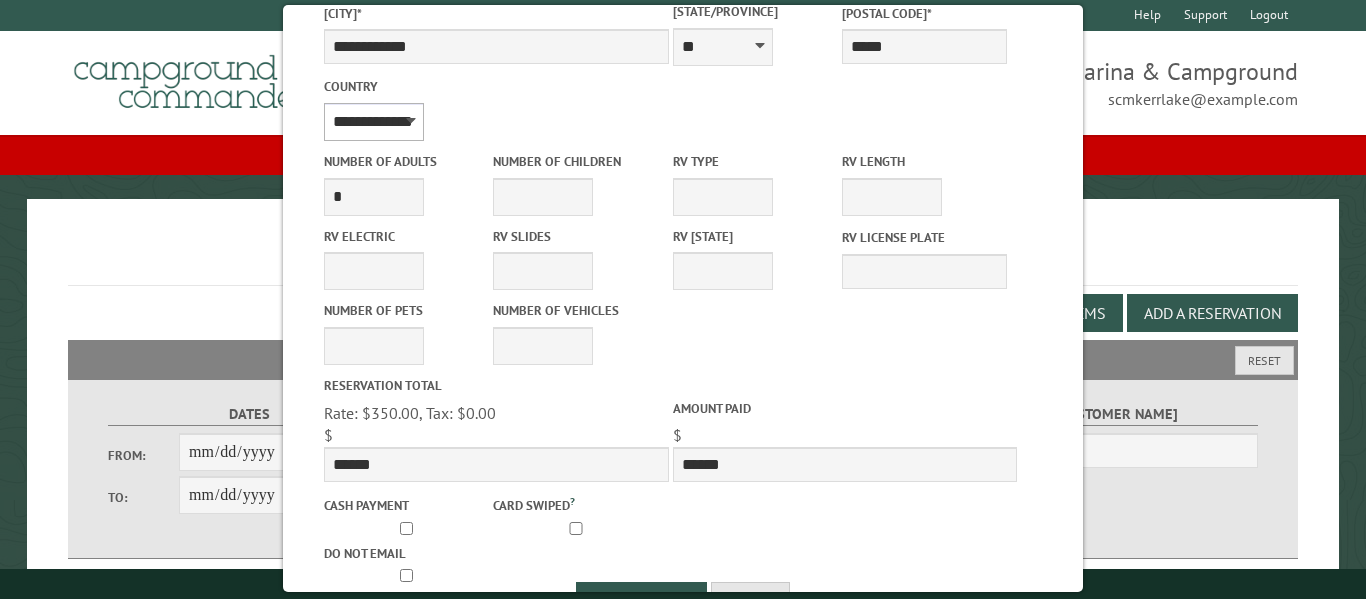 scroll, scrollTop: 628, scrollLeft: 0, axis: vertical 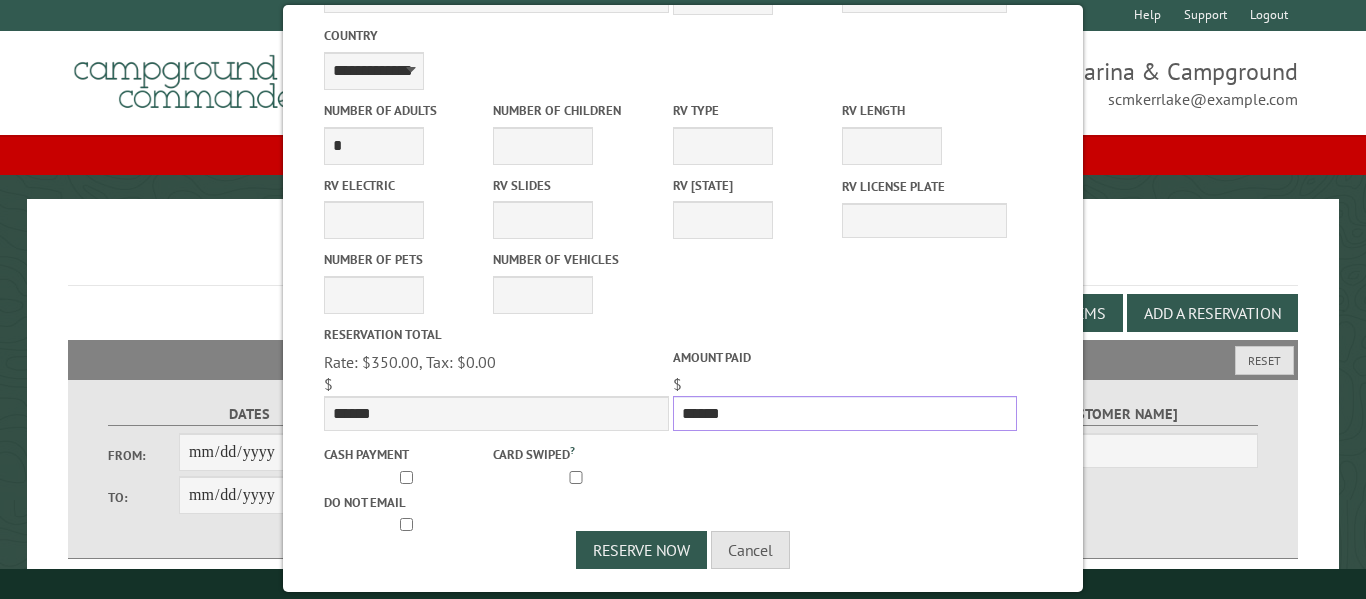 click on "******" at bounding box center (845, 413) 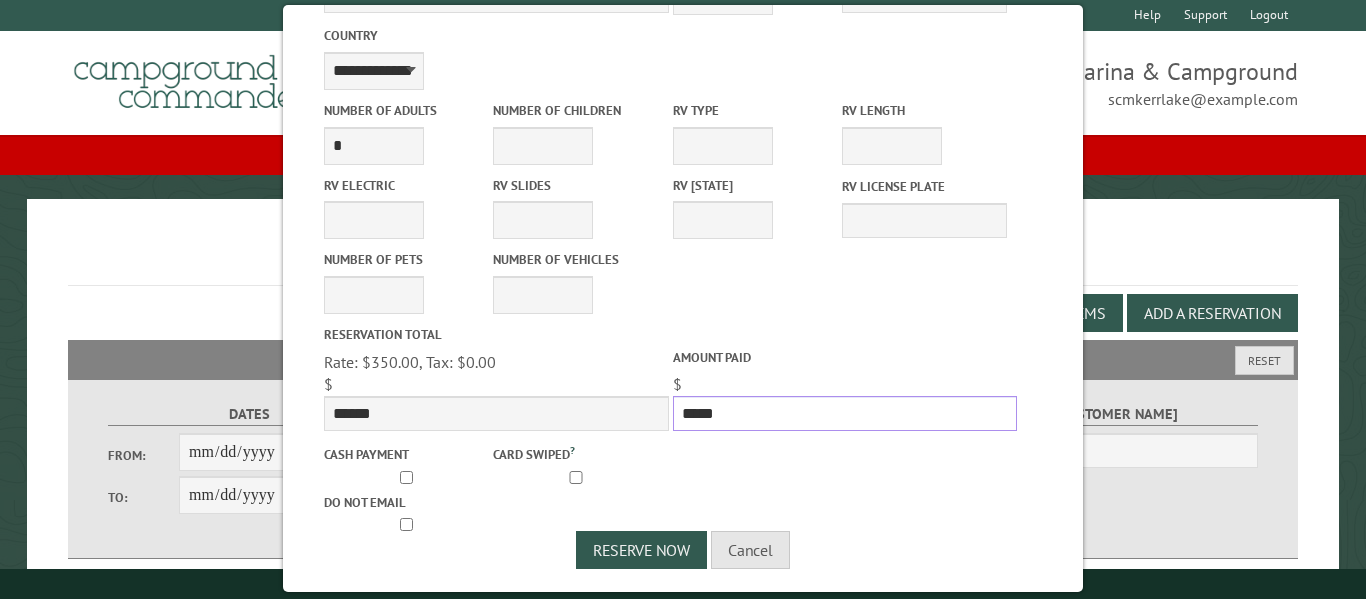 scroll, scrollTop: 608, scrollLeft: 0, axis: vertical 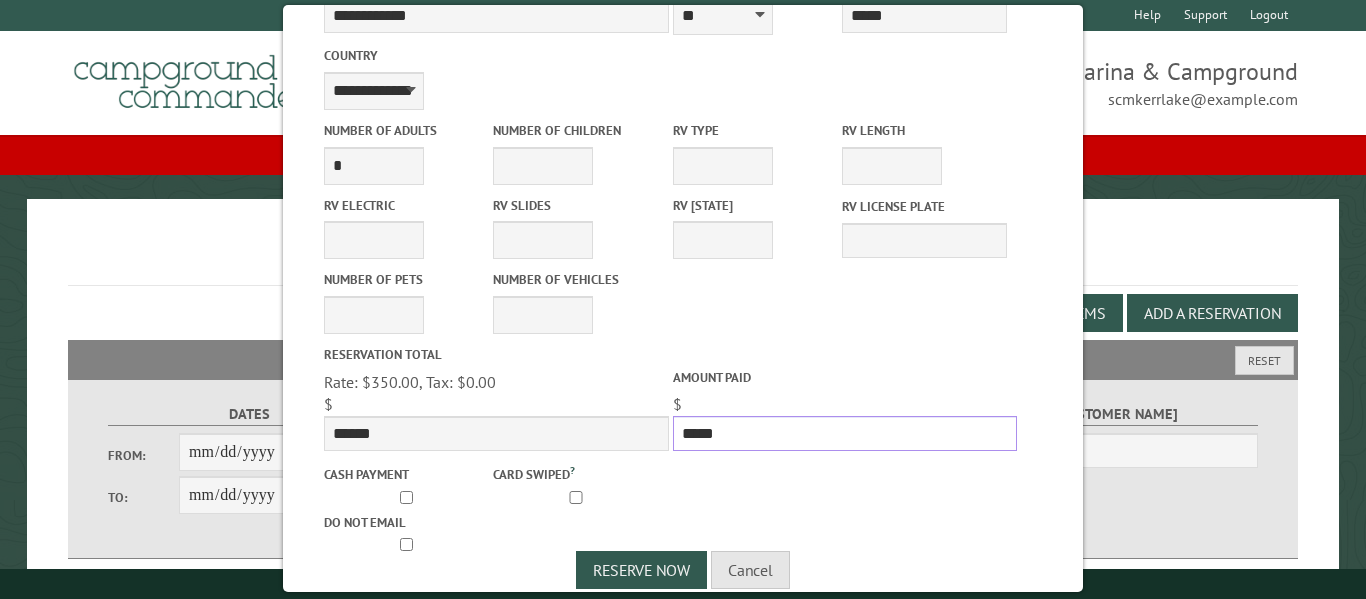 type on "*****" 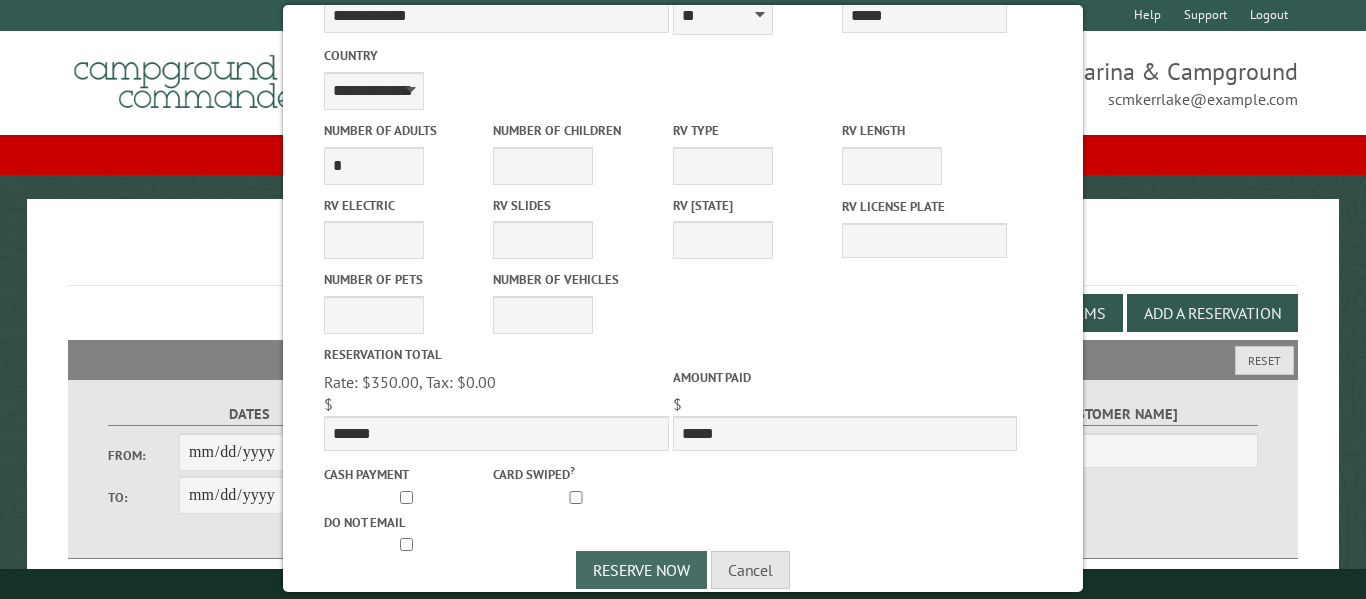 click on "Reserve Now" at bounding box center (641, 570) 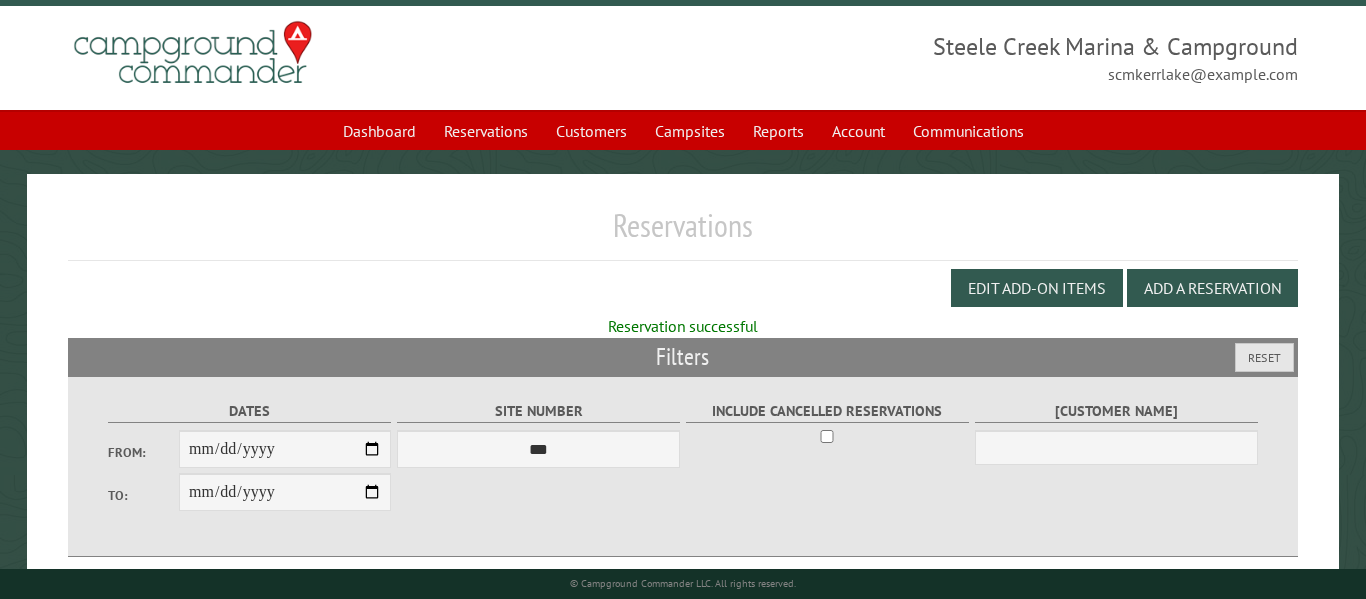 scroll, scrollTop: 0, scrollLeft: 0, axis: both 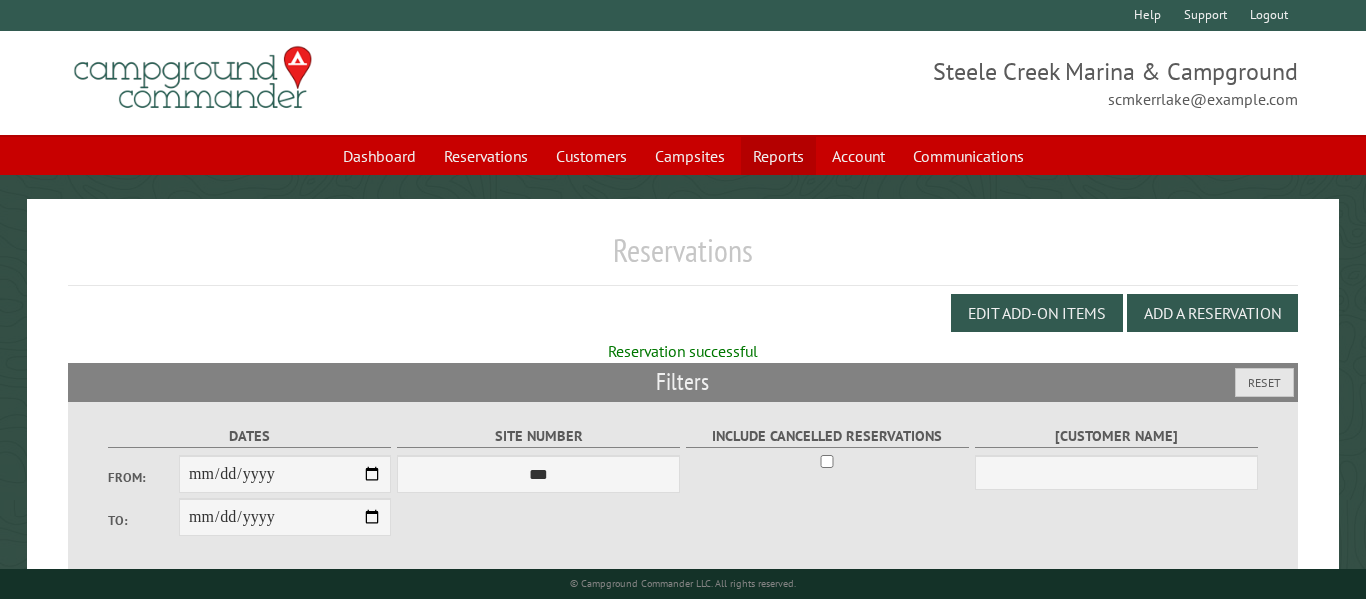 click on "Reports" at bounding box center [778, 156] 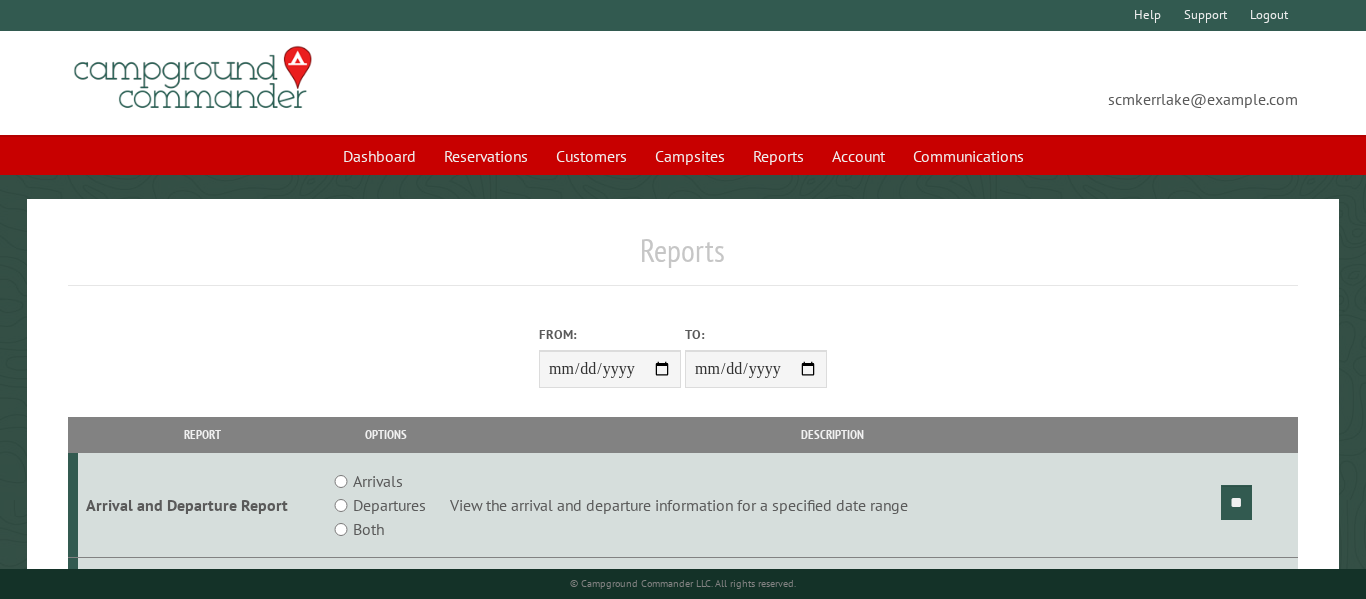 scroll, scrollTop: 0, scrollLeft: 0, axis: both 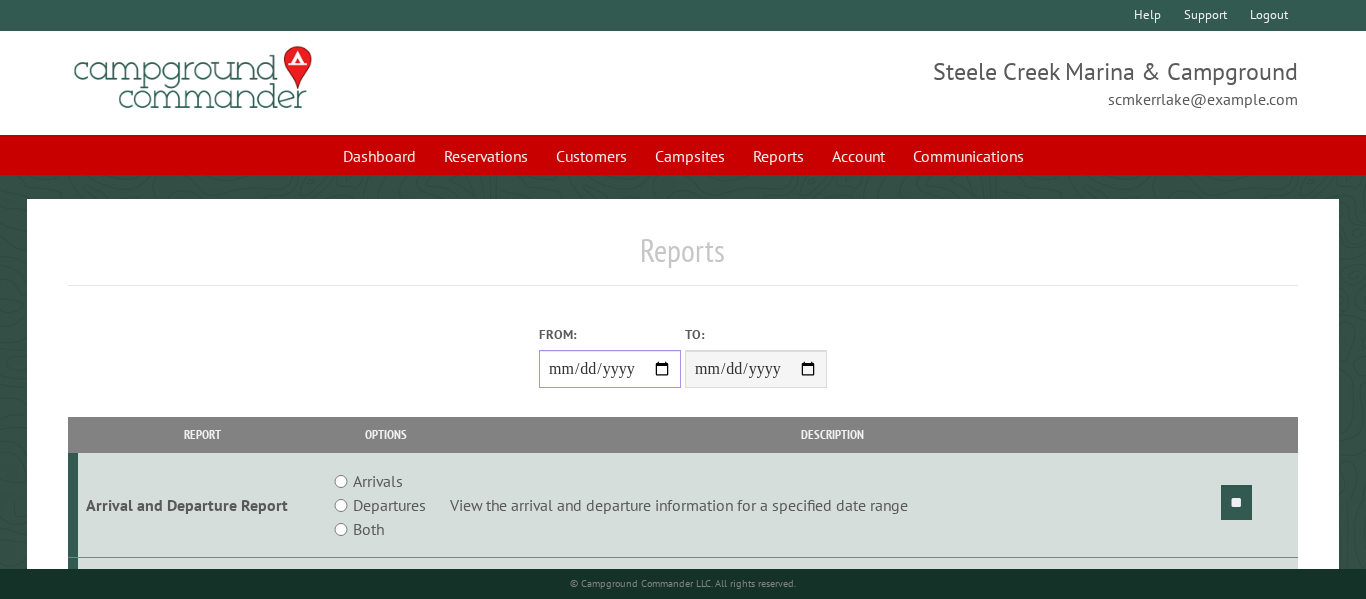 click on "From:" at bounding box center (610, 369) 